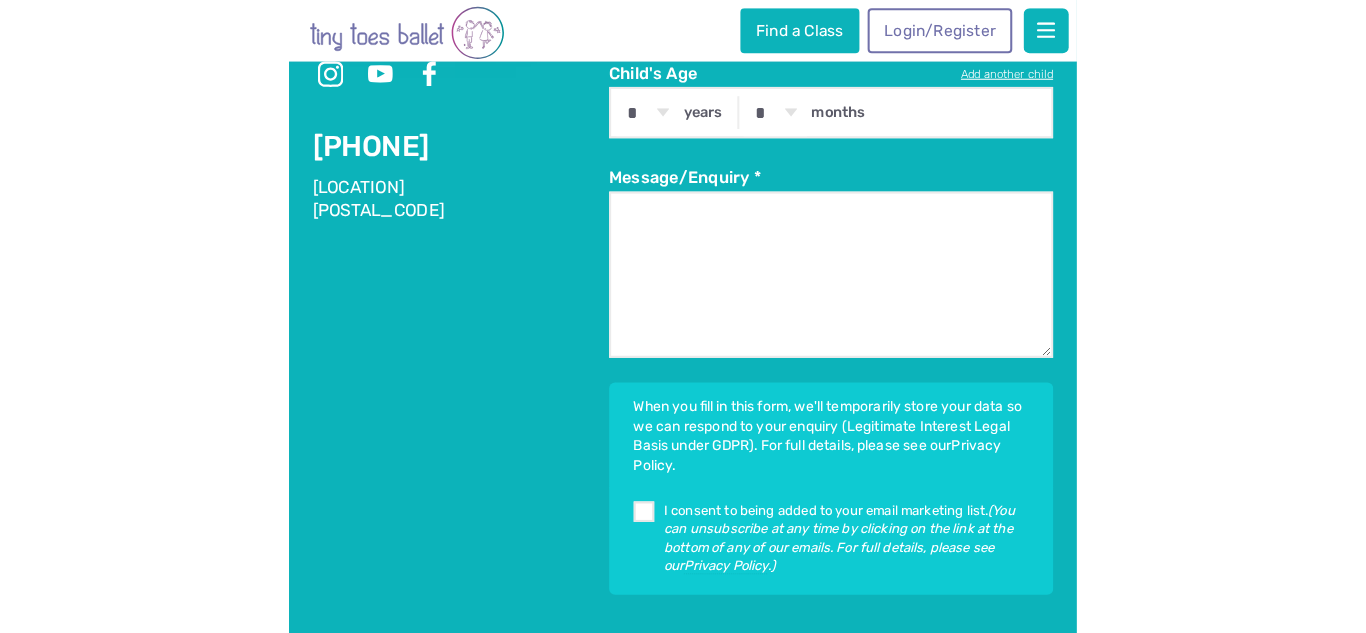scroll, scrollTop: 3962, scrollLeft: 0, axis: vertical 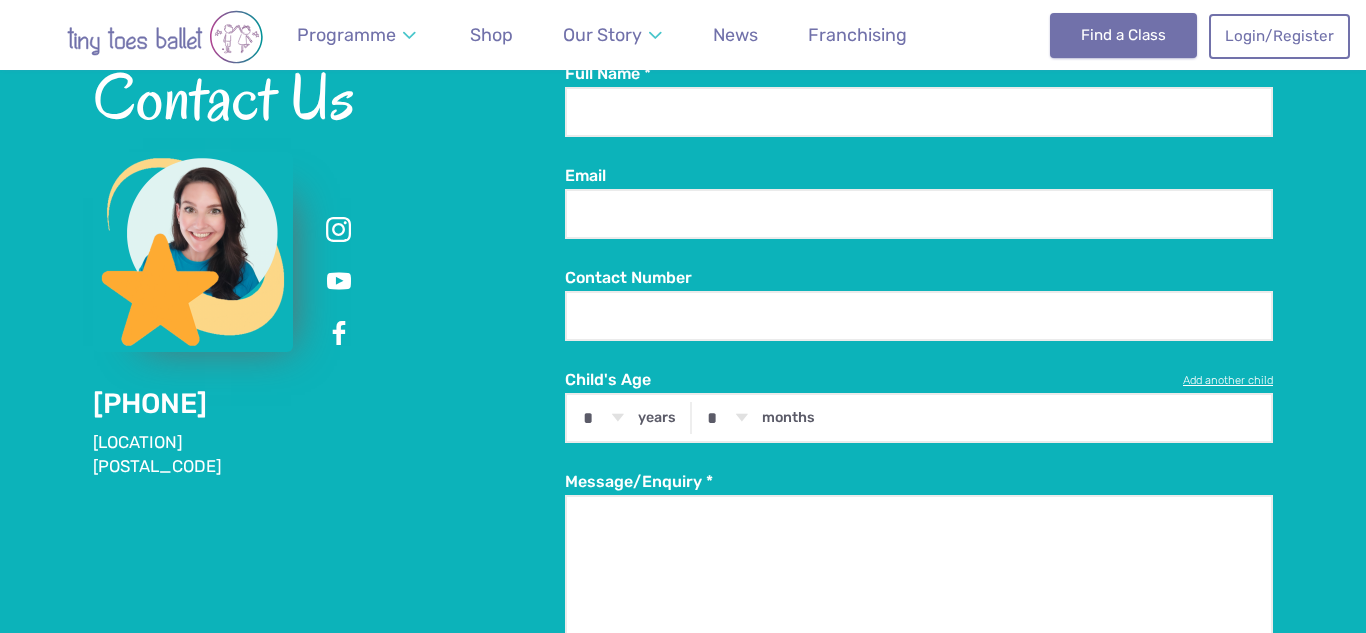 click on "Find a Class" at bounding box center (1123, 35) 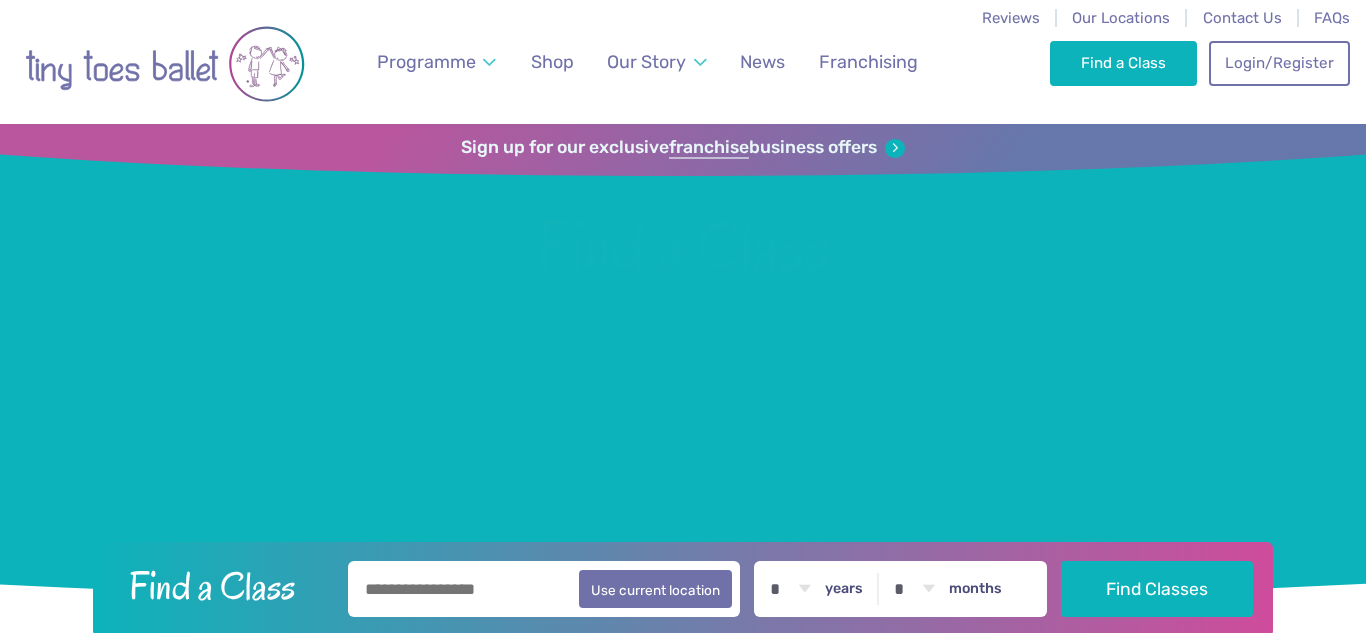 scroll, scrollTop: 0, scrollLeft: 0, axis: both 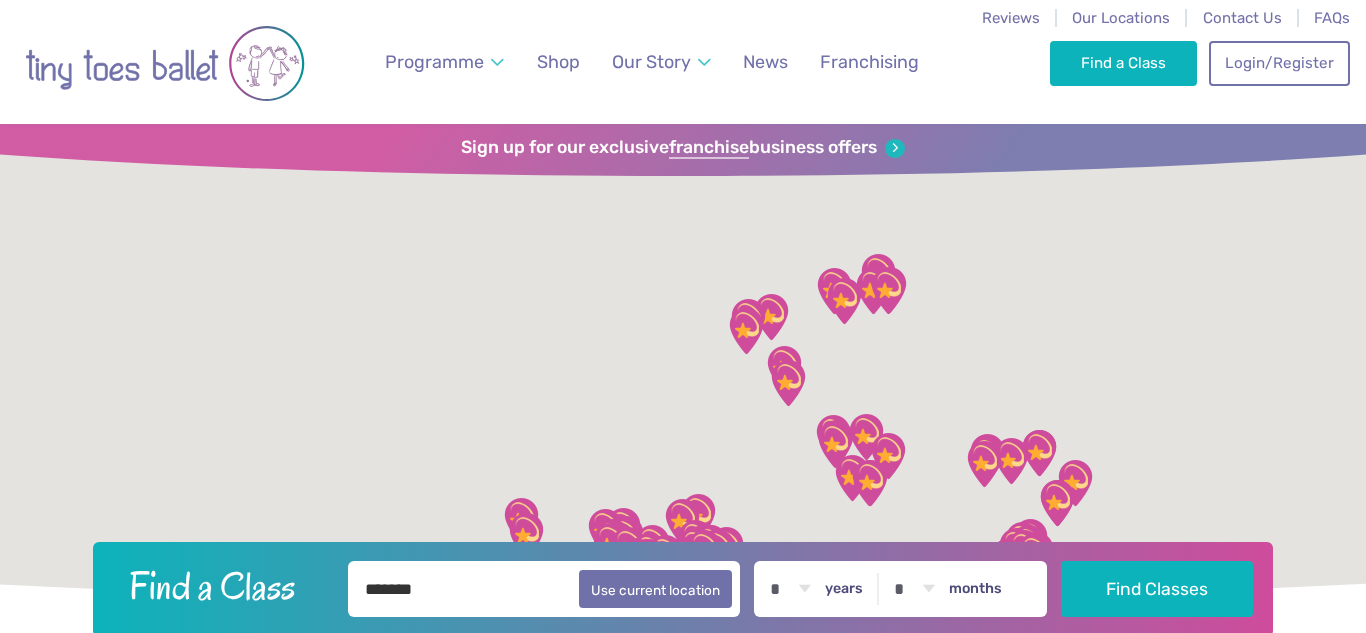 type on "*******" 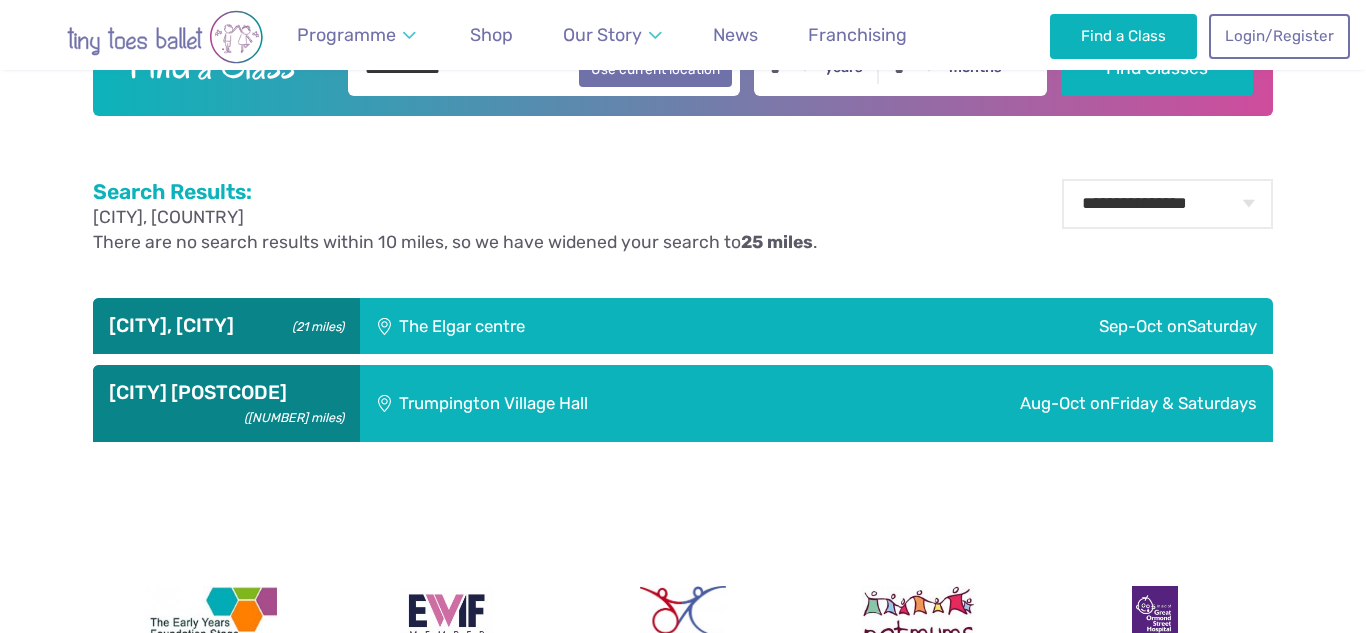scroll, scrollTop: 522, scrollLeft: 0, axis: vertical 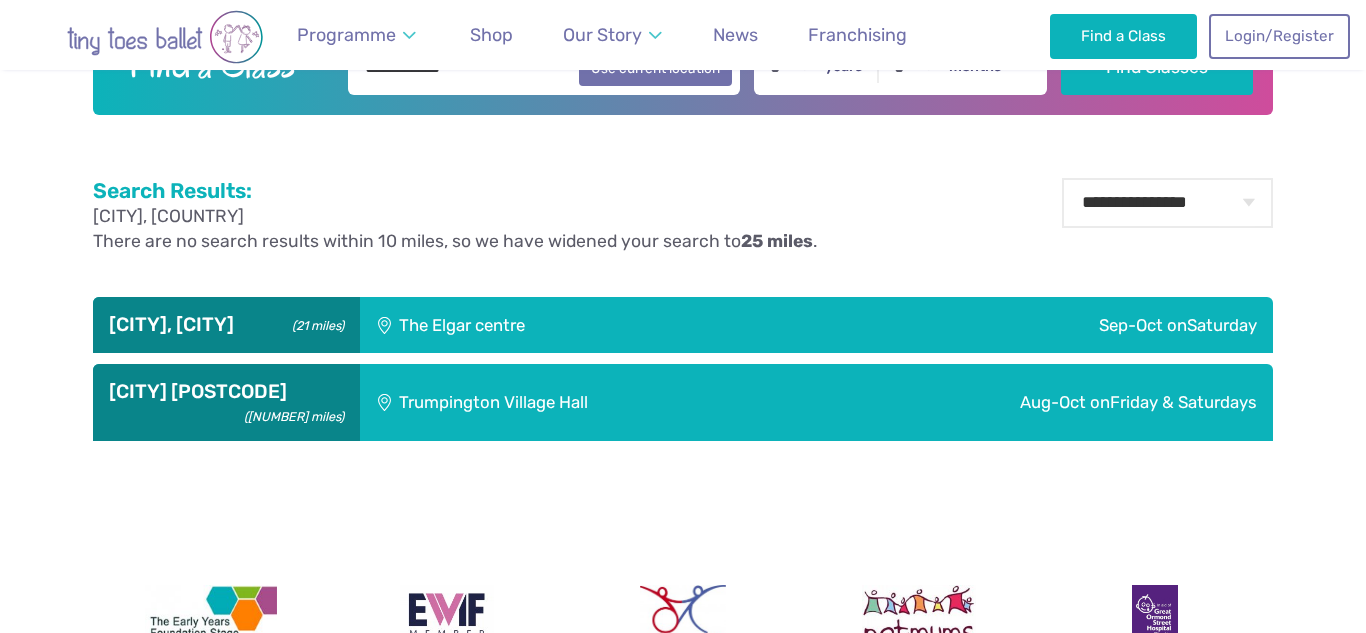click on "[CITY], [CITY] ([NUMBER] miles)" at bounding box center [226, 325] 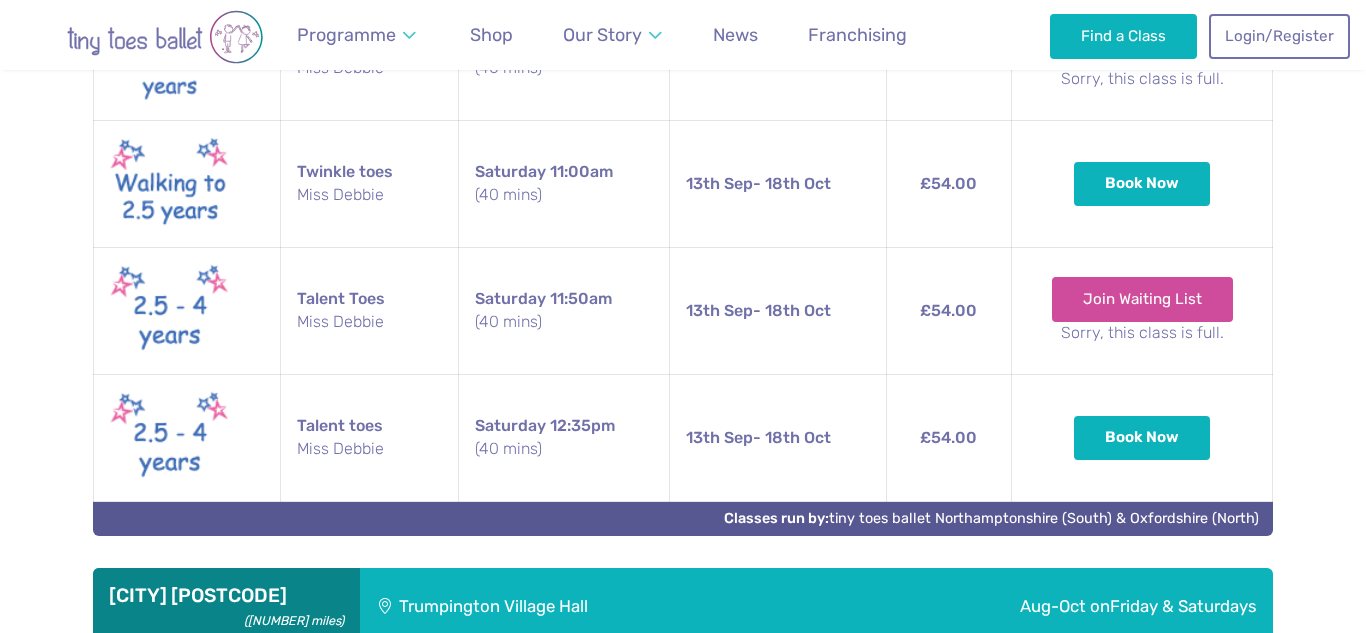 scroll, scrollTop: 1146, scrollLeft: 0, axis: vertical 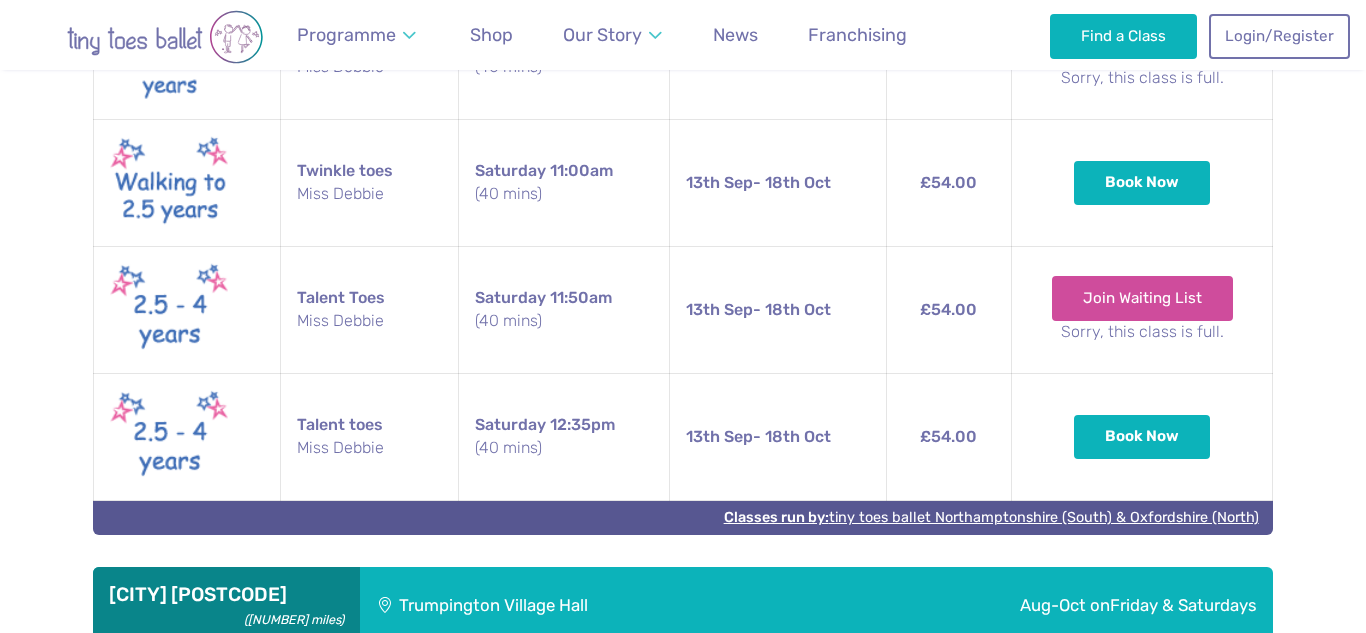 click on "Classes run by:  tiny toes ballet Northamptonshire (South) & Oxfordshire (North)" at bounding box center [991, 517] 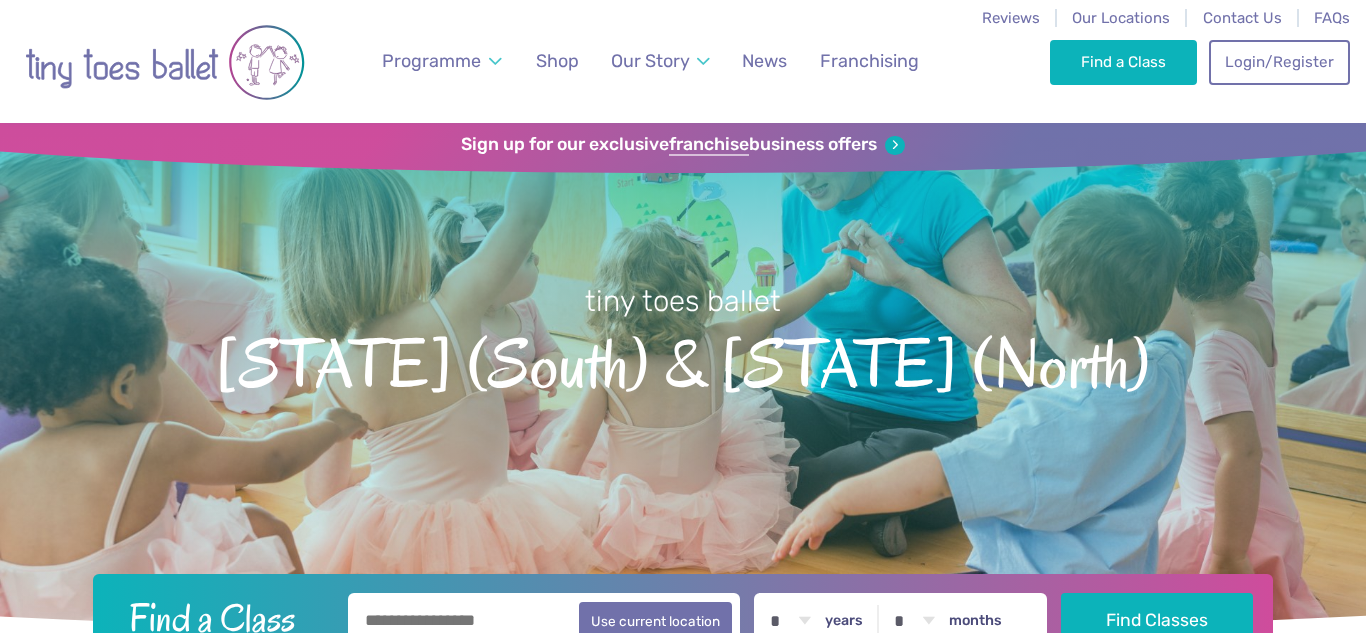 scroll, scrollTop: 2, scrollLeft: 0, axis: vertical 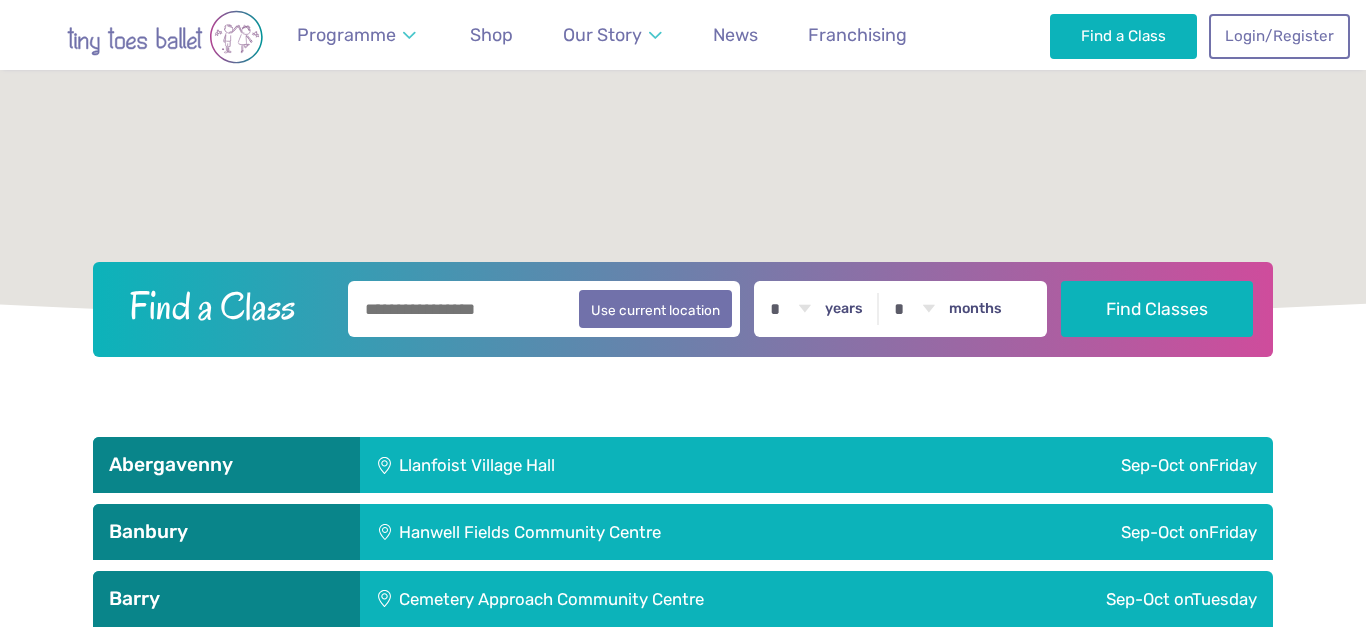 click at bounding box center [544, 309] 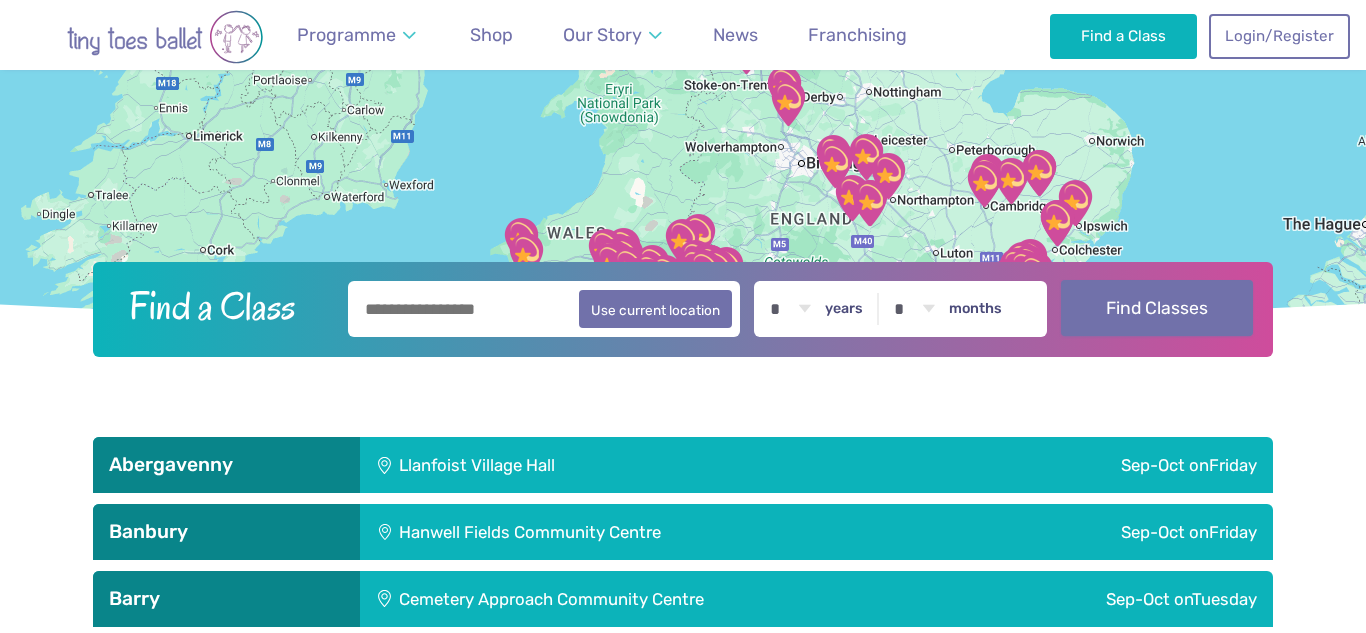 click on "Find Classes" at bounding box center (1157, 308) 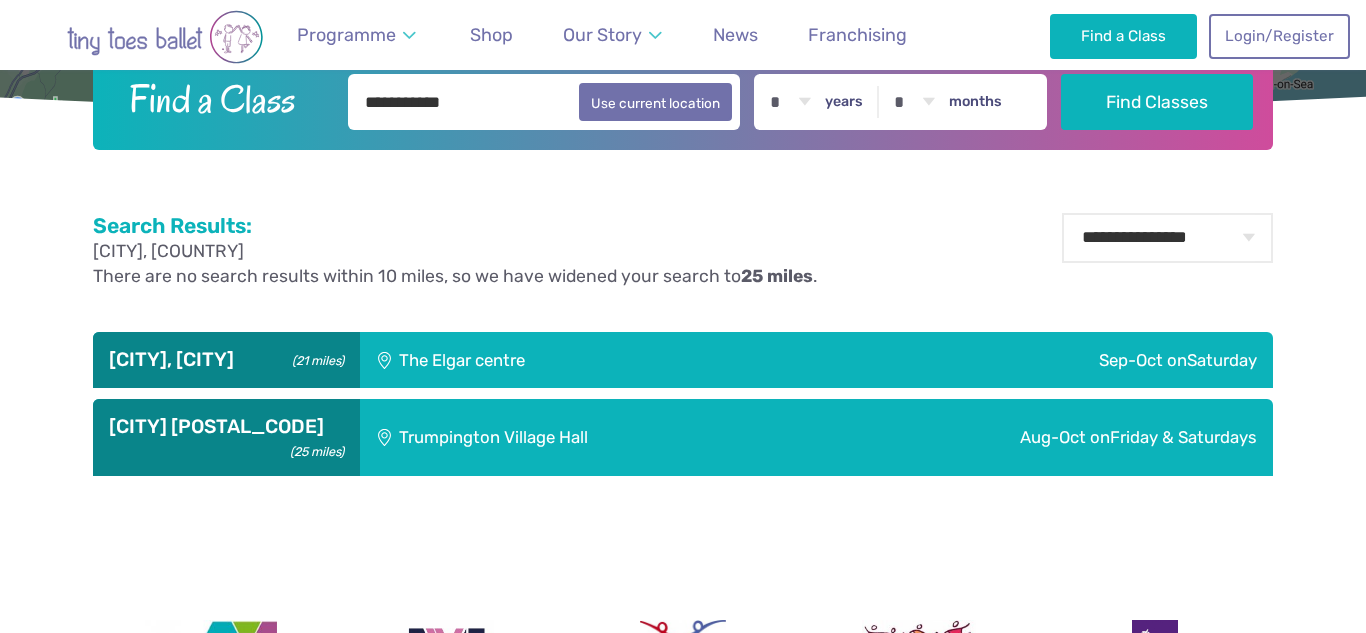 scroll, scrollTop: 494, scrollLeft: 0, axis: vertical 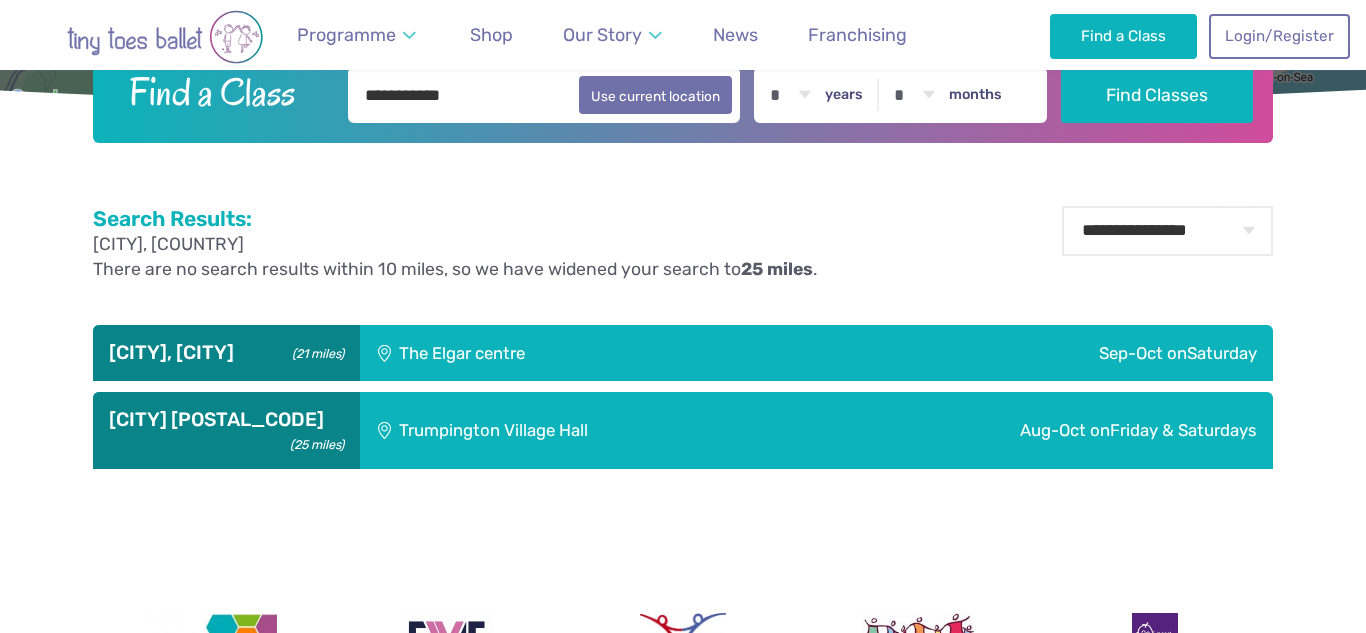 click on "Aug-Oct on  Friday & Saturdays" at bounding box center [1033, 430] 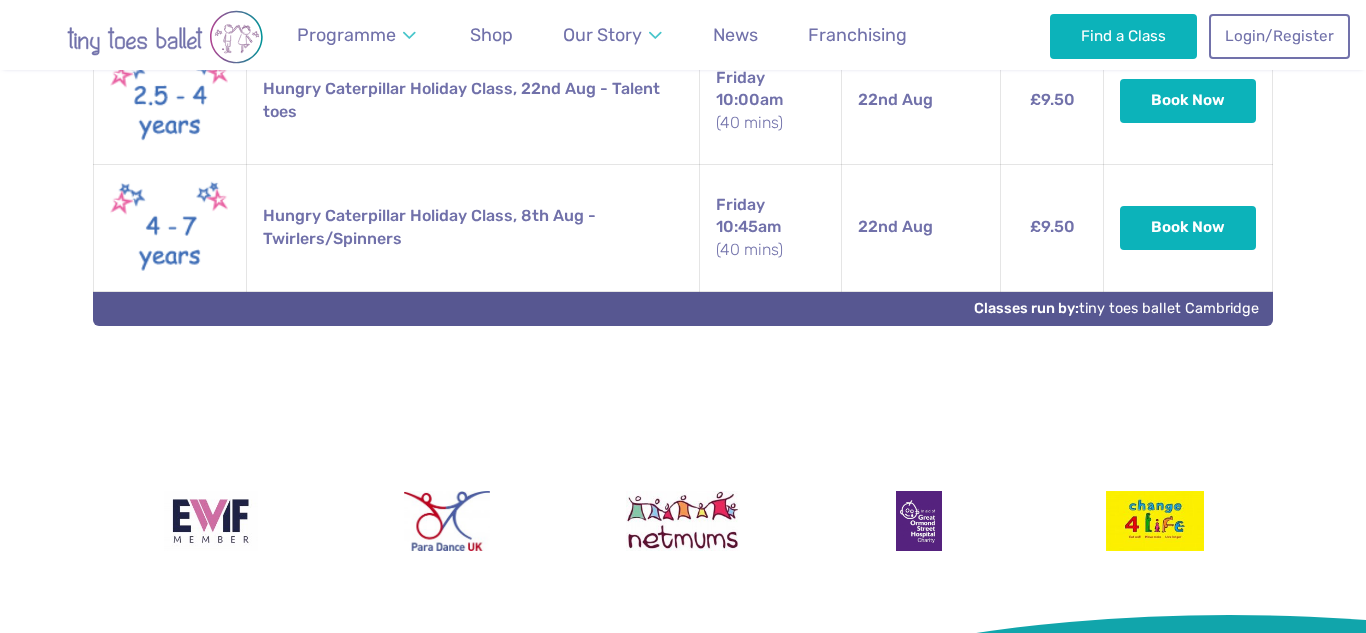 scroll, scrollTop: 2347, scrollLeft: 0, axis: vertical 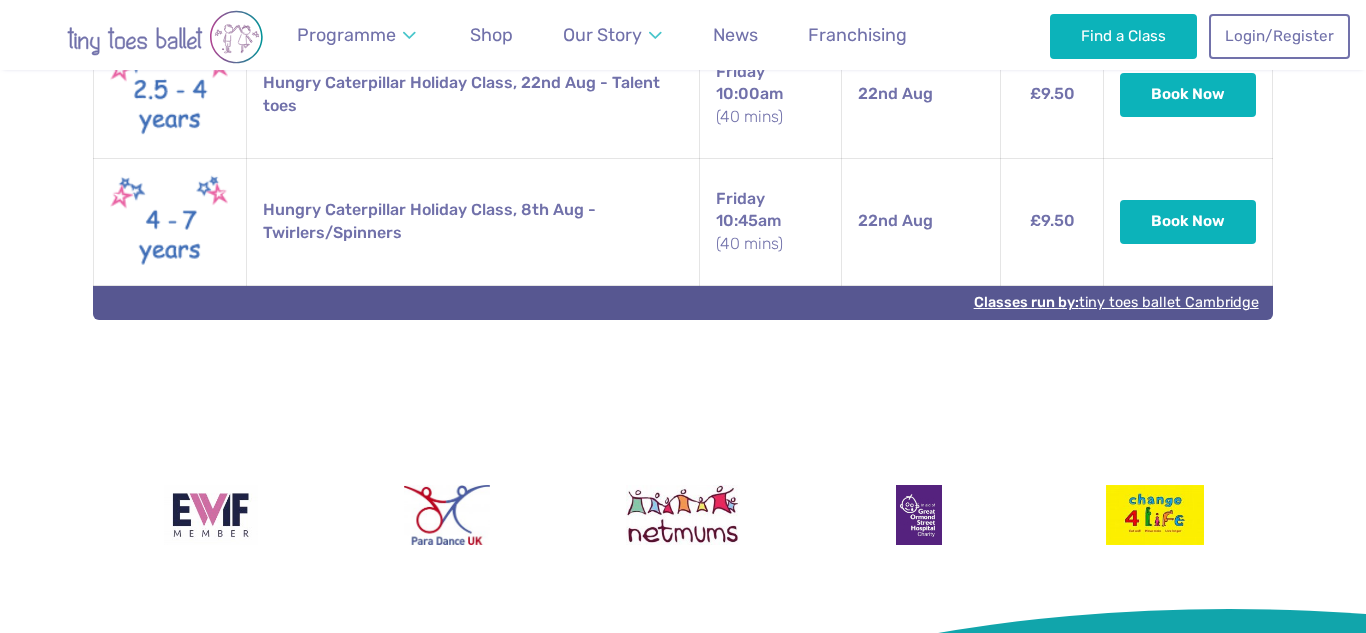 click on "Classes run by:  tiny toes ballet Cambridge" at bounding box center (1116, 302) 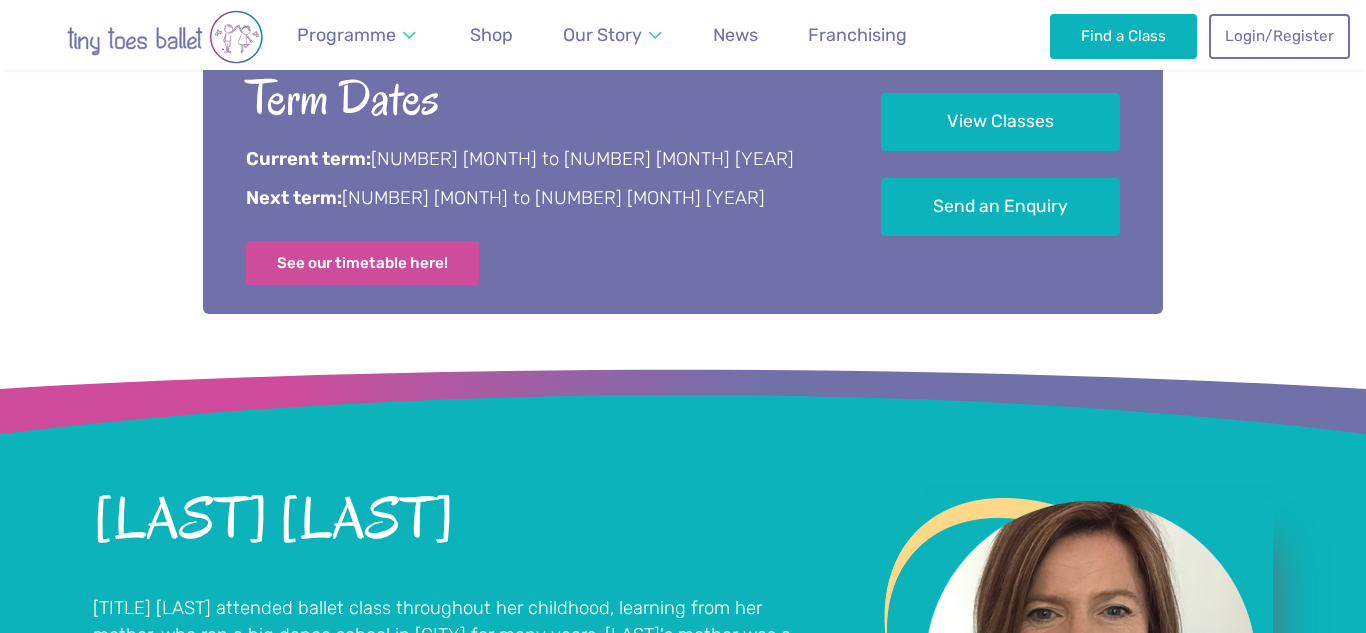 scroll, scrollTop: 1059, scrollLeft: 0, axis: vertical 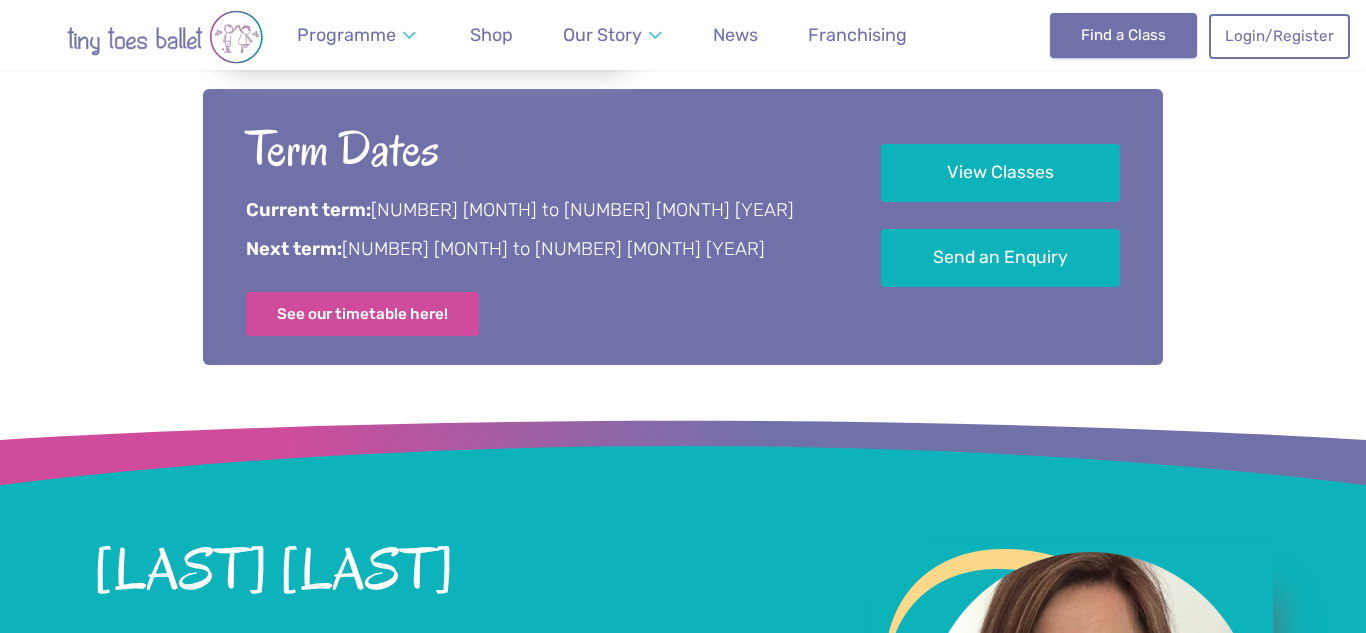 click on "Find a Class" at bounding box center [1123, 35] 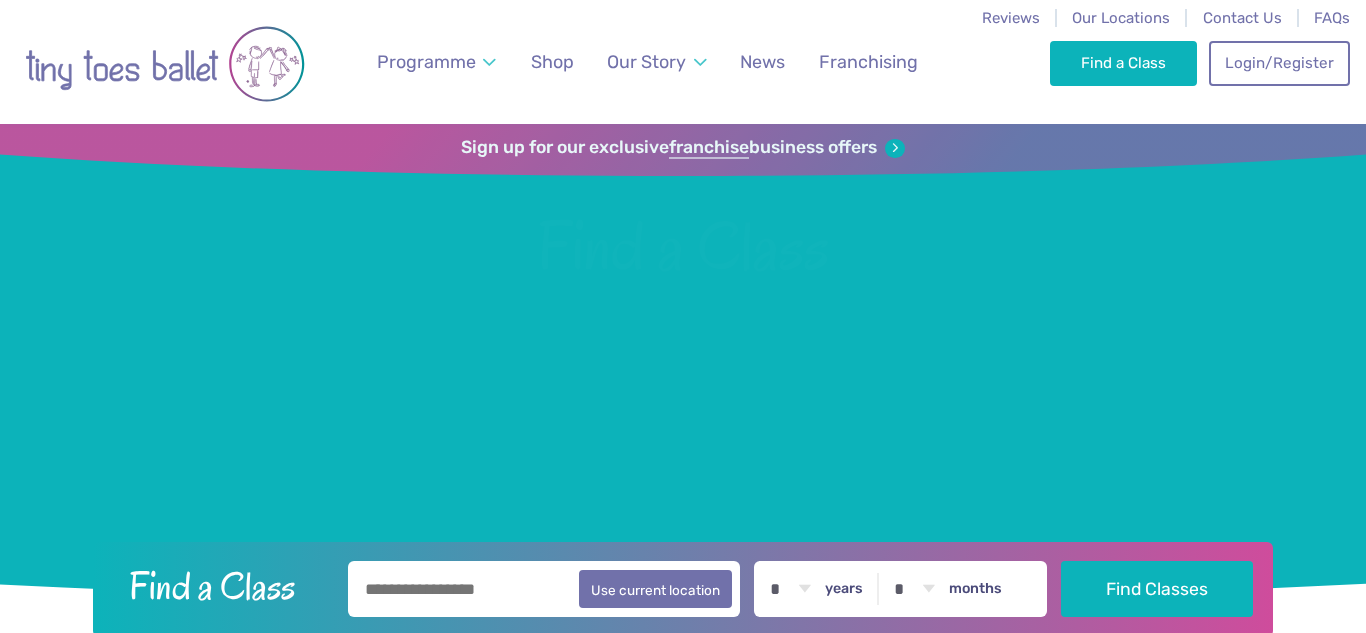 scroll, scrollTop: 0, scrollLeft: 0, axis: both 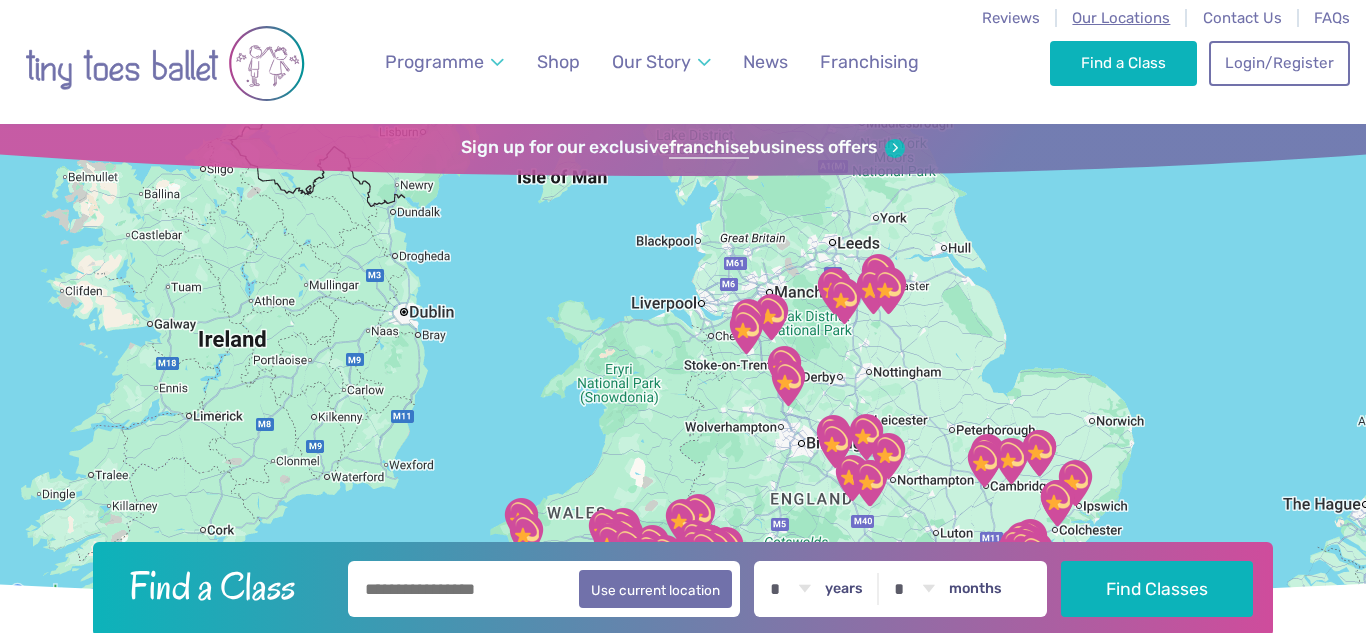 click on "Our Locations" at bounding box center (1121, 18) 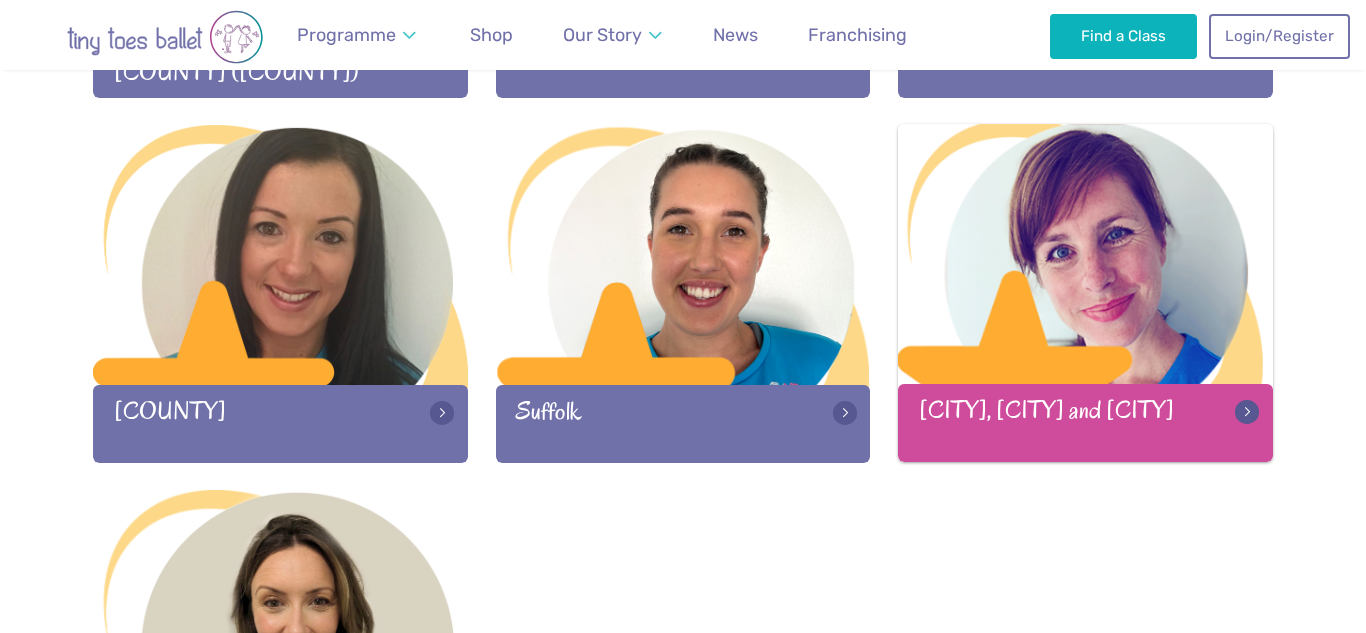 scroll, scrollTop: 2794, scrollLeft: 0, axis: vertical 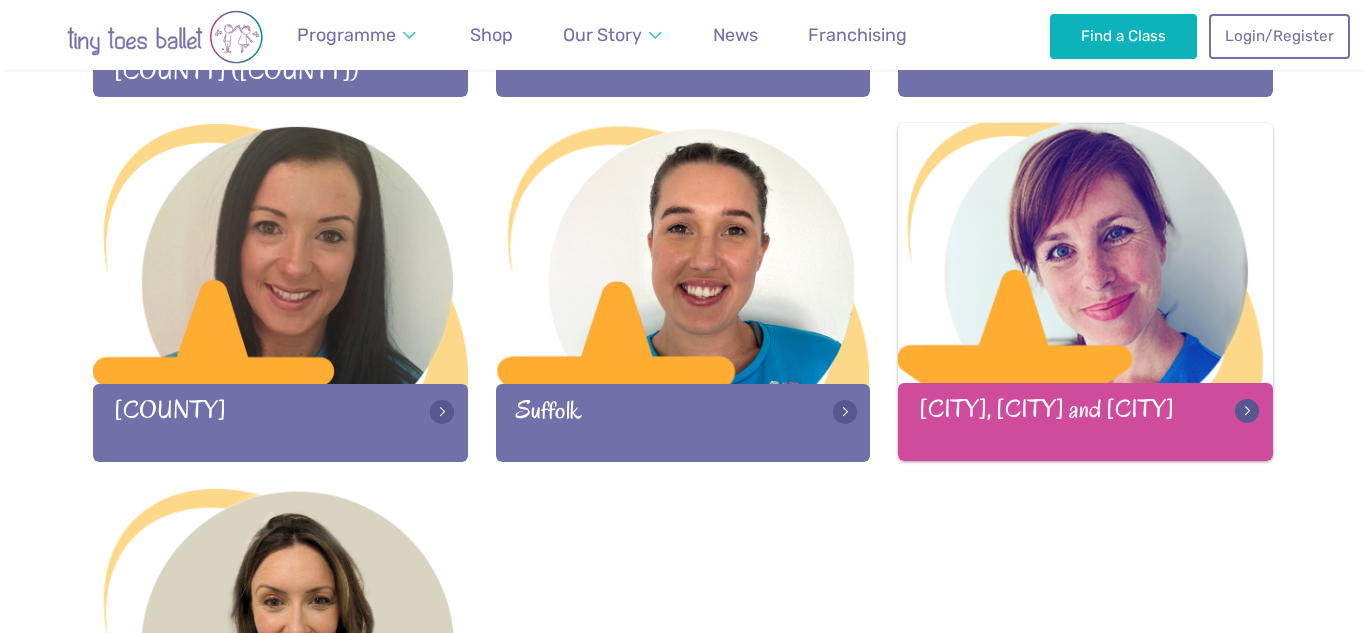click on "[CITY], [CITY] and [CITY]" at bounding box center (1085, 421) 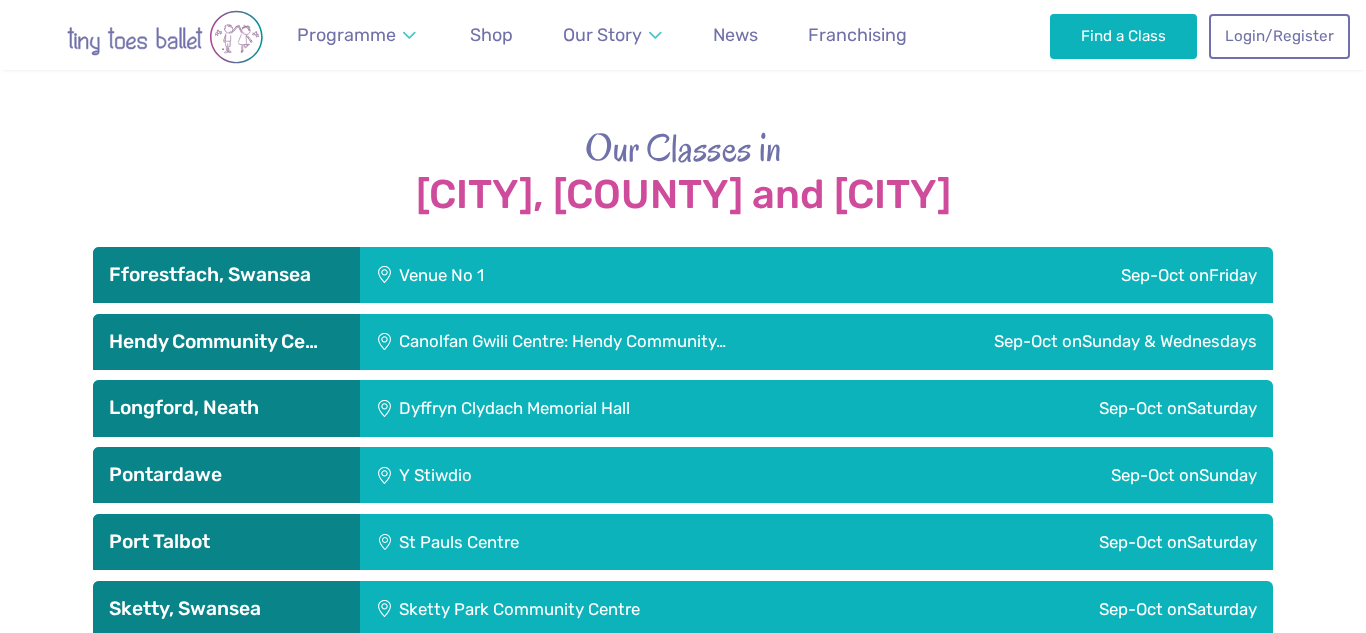 scroll, scrollTop: 3229, scrollLeft: 0, axis: vertical 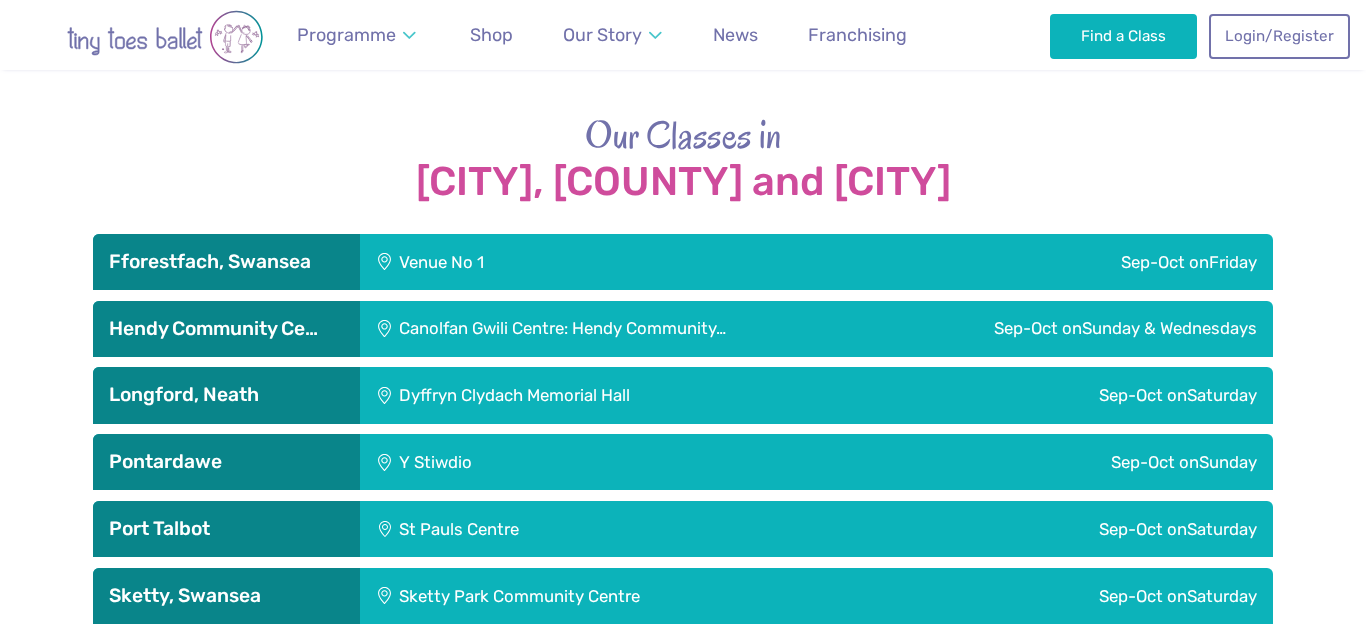 click on "Canolfan Gwili Centre: Hendy Community…" at bounding box center (617, 329) 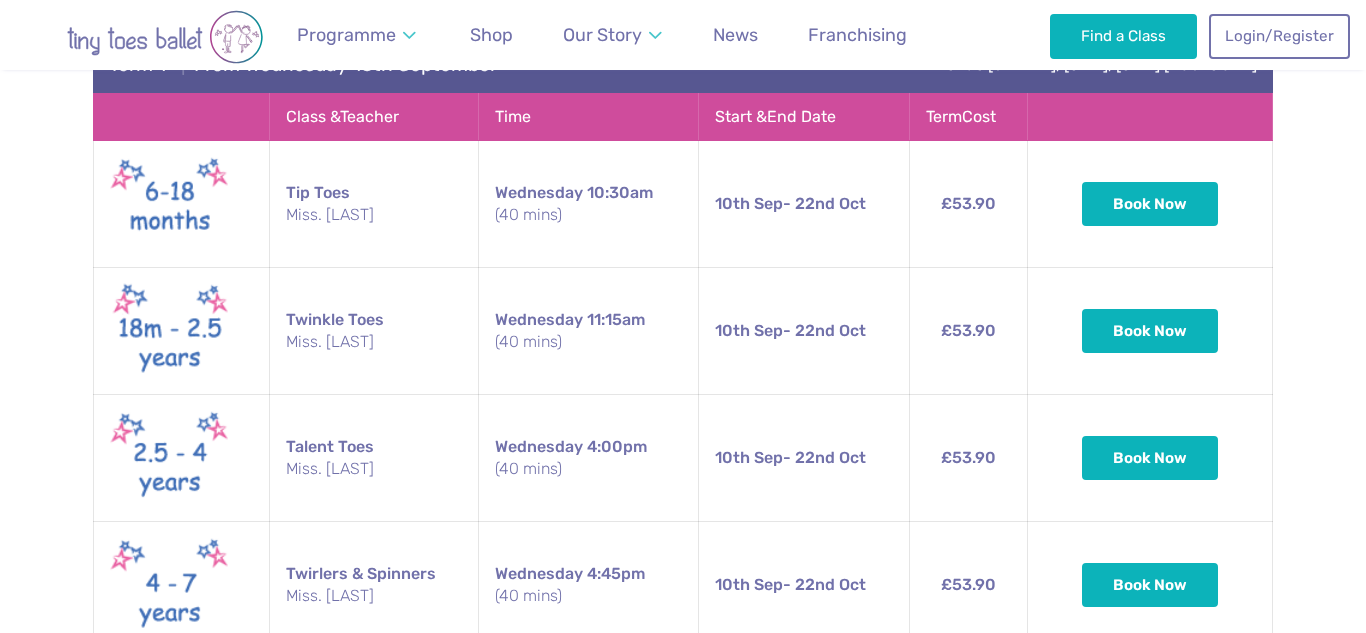 scroll, scrollTop: 3586, scrollLeft: 0, axis: vertical 